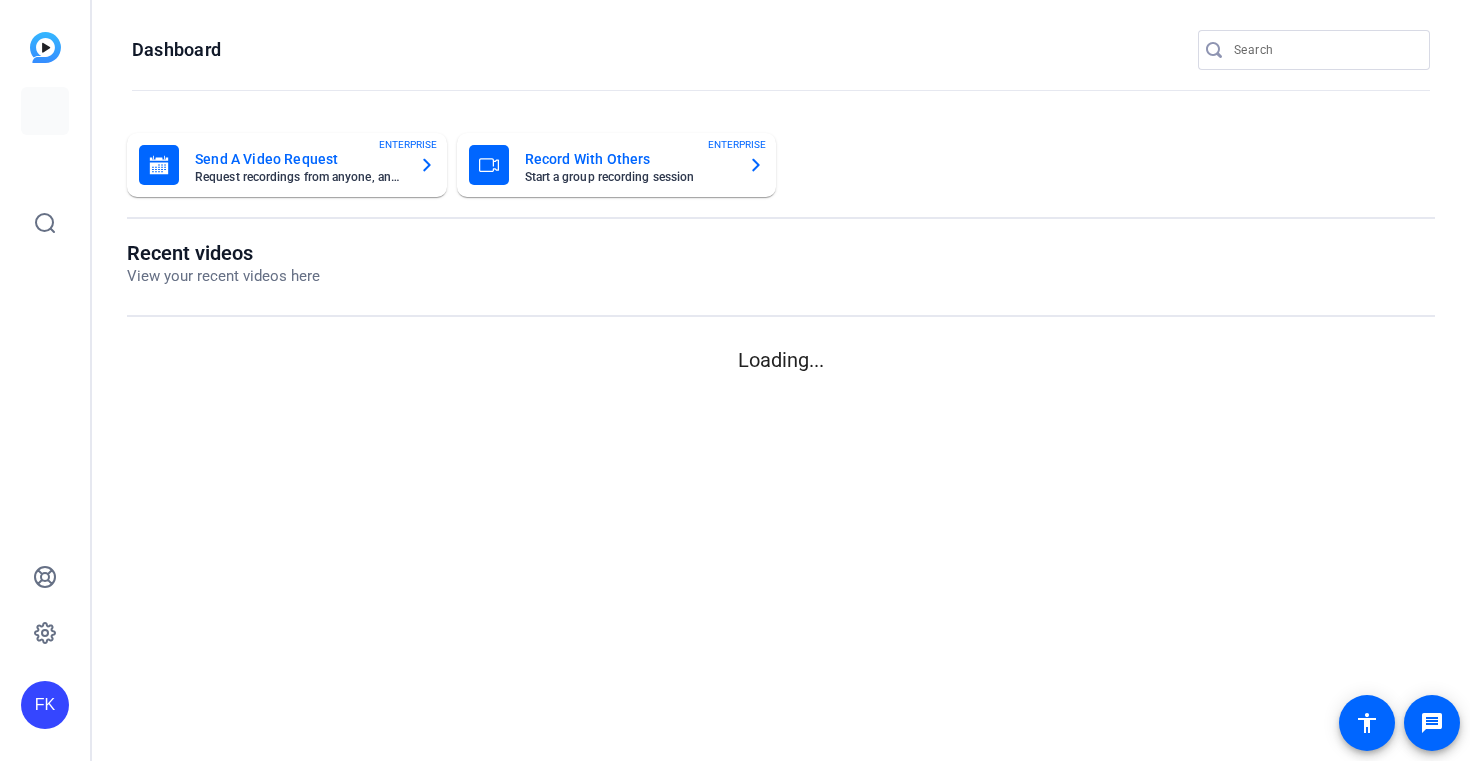 scroll, scrollTop: 0, scrollLeft: 0, axis: both 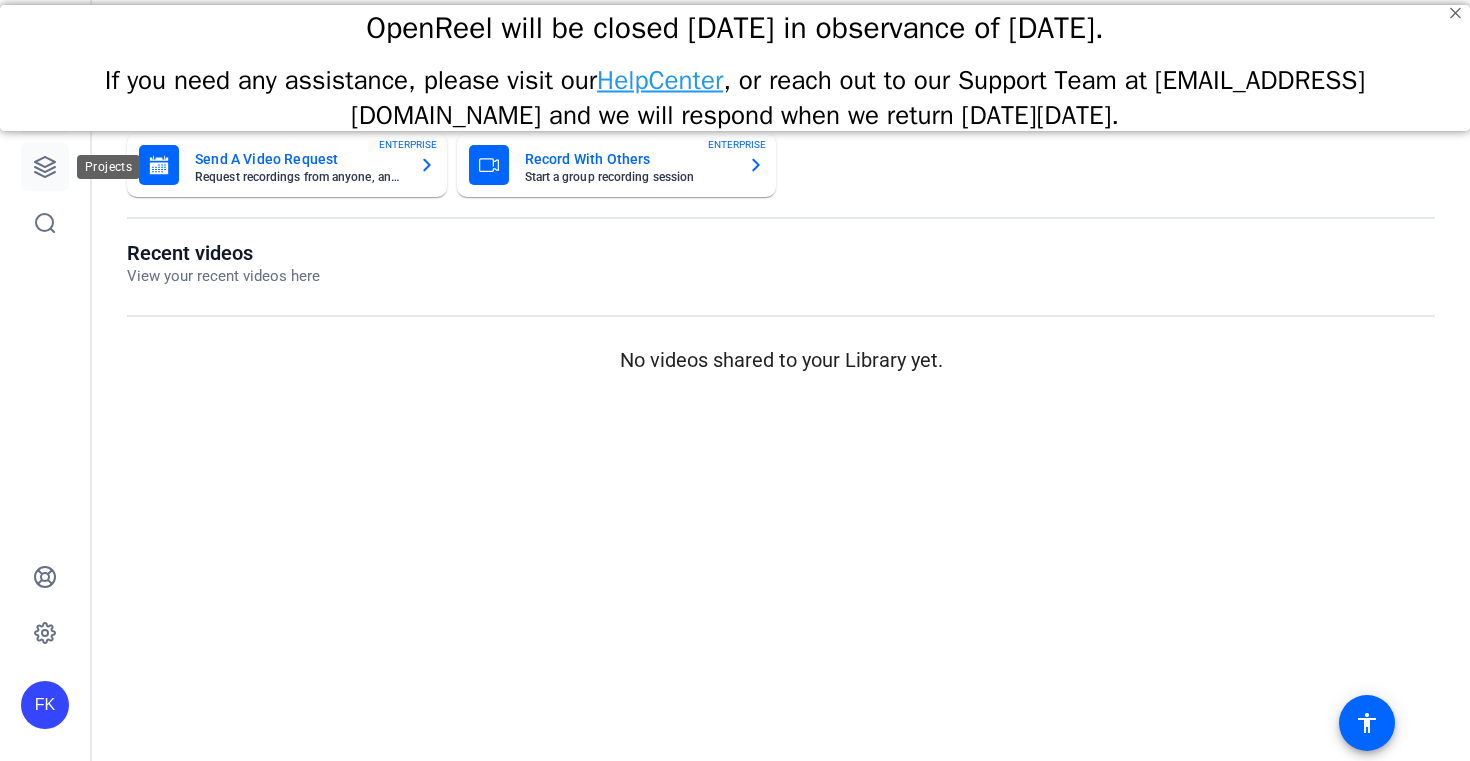 click 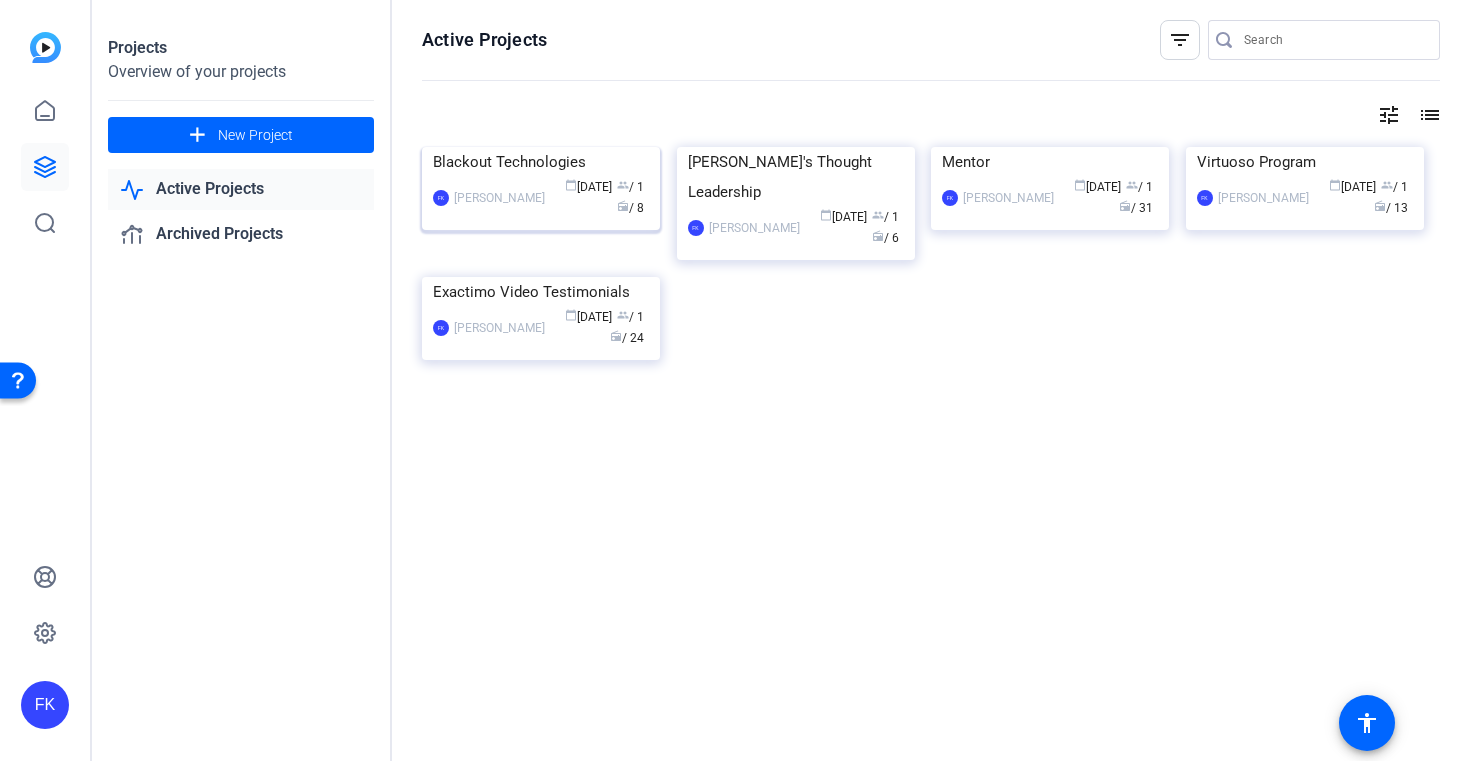click on "Blackout Technologies" 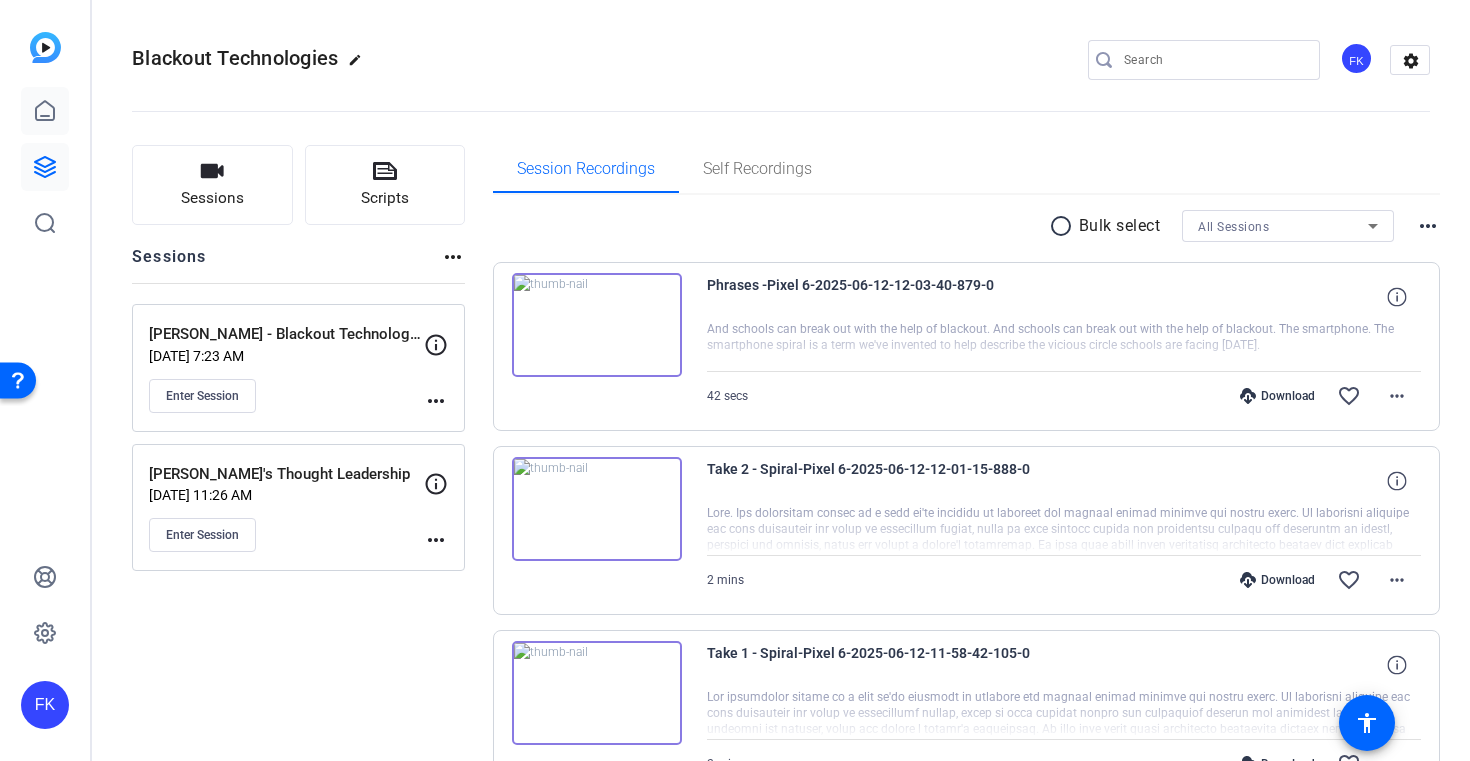 click 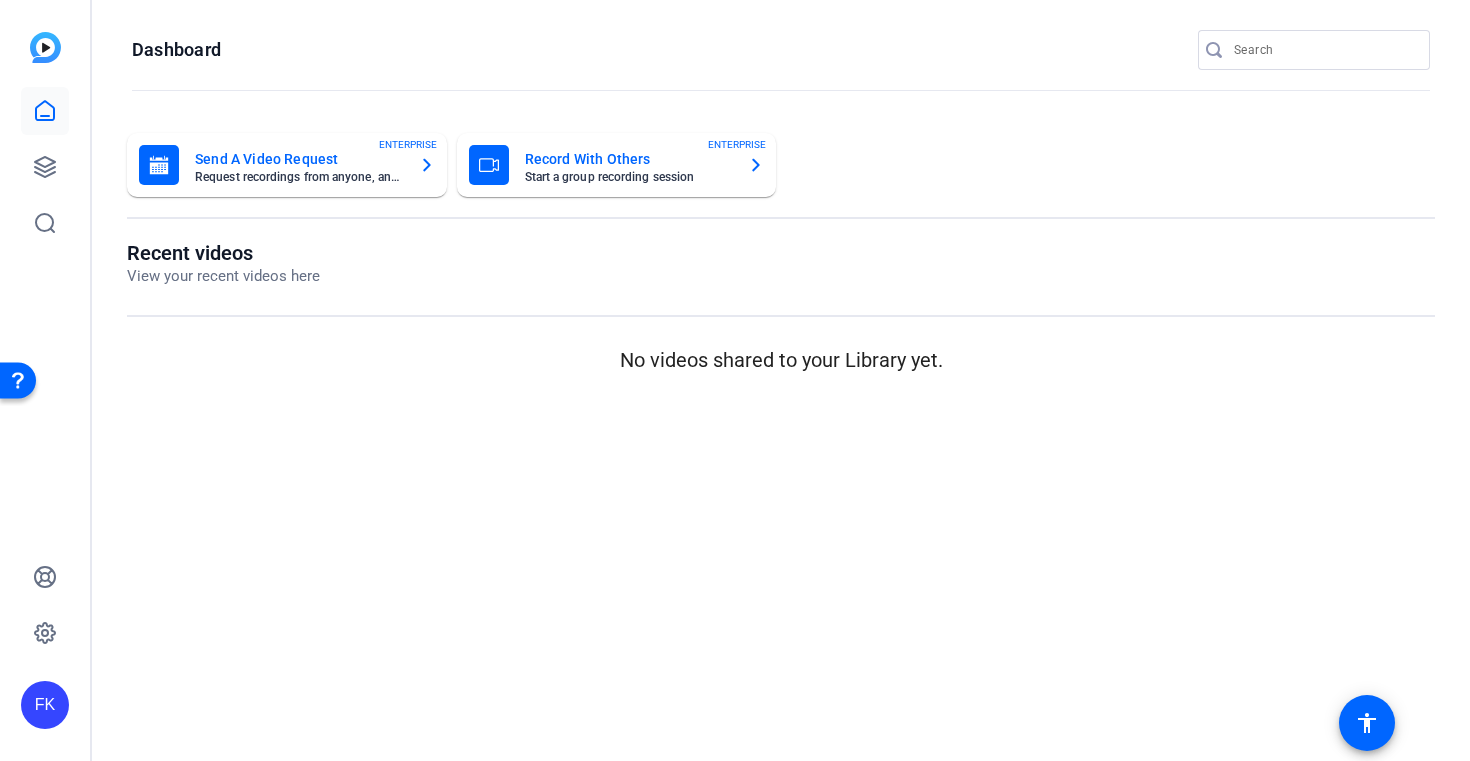 scroll, scrollTop: 0, scrollLeft: 0, axis: both 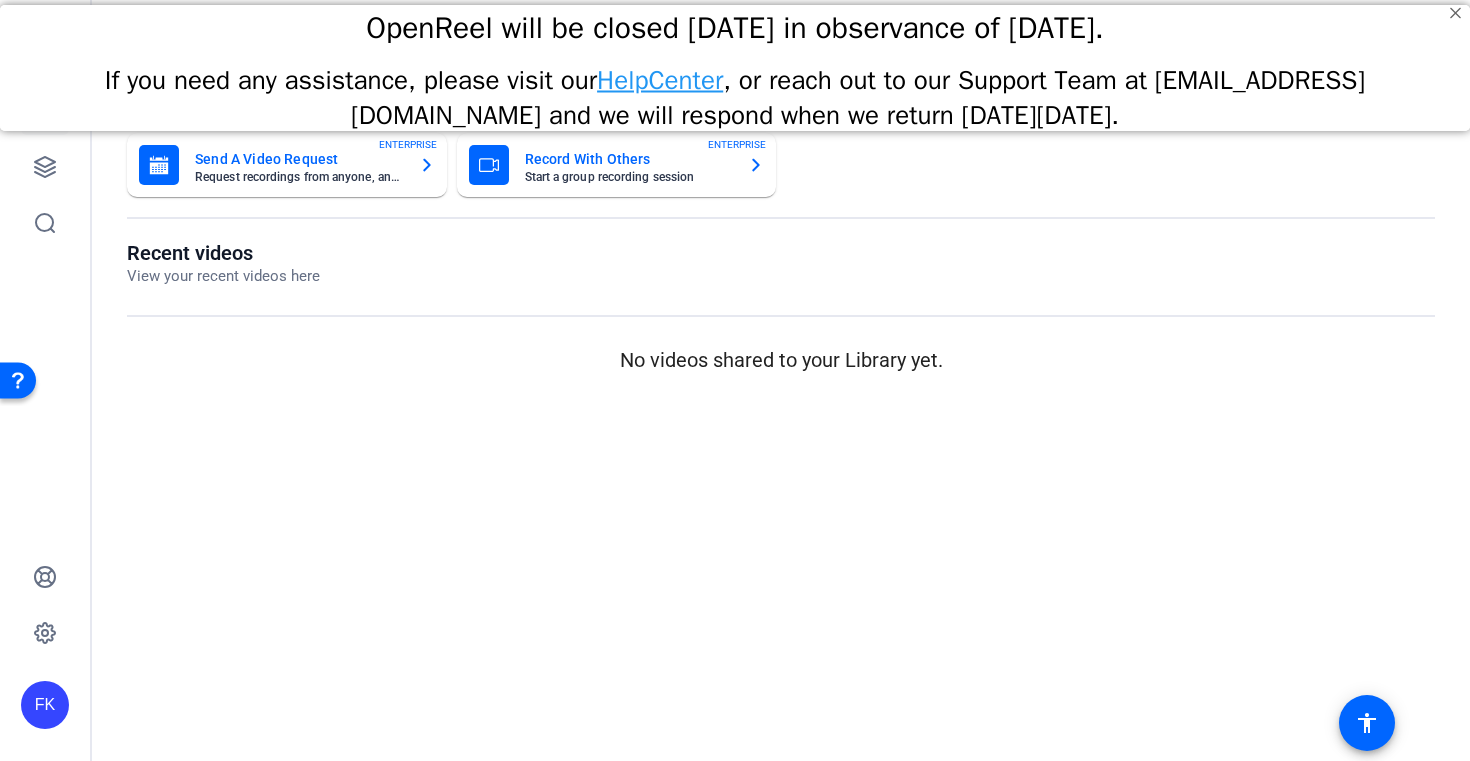click on "OpenReel will be closed [DATE] in observance of [DATE]." at bounding box center (735, 28) 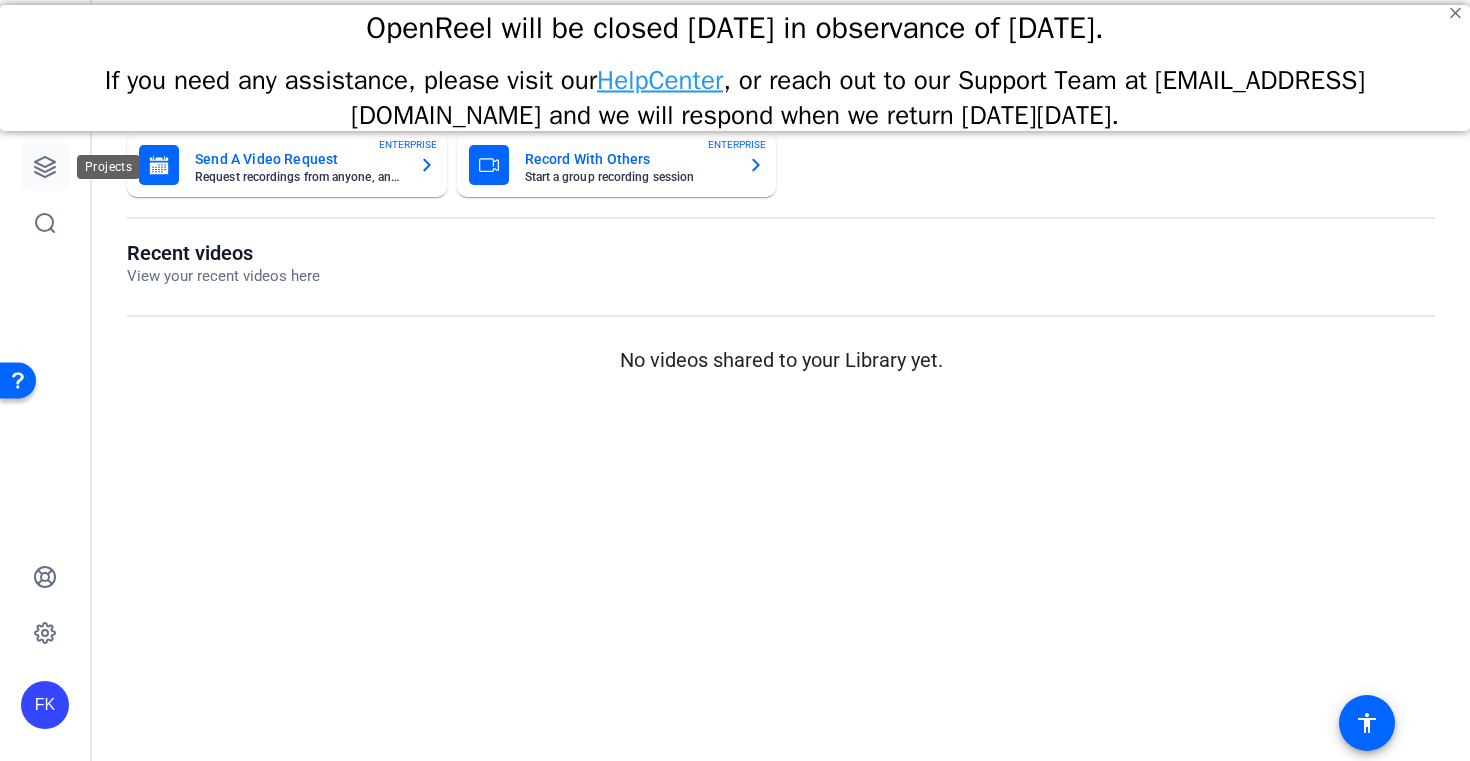 click 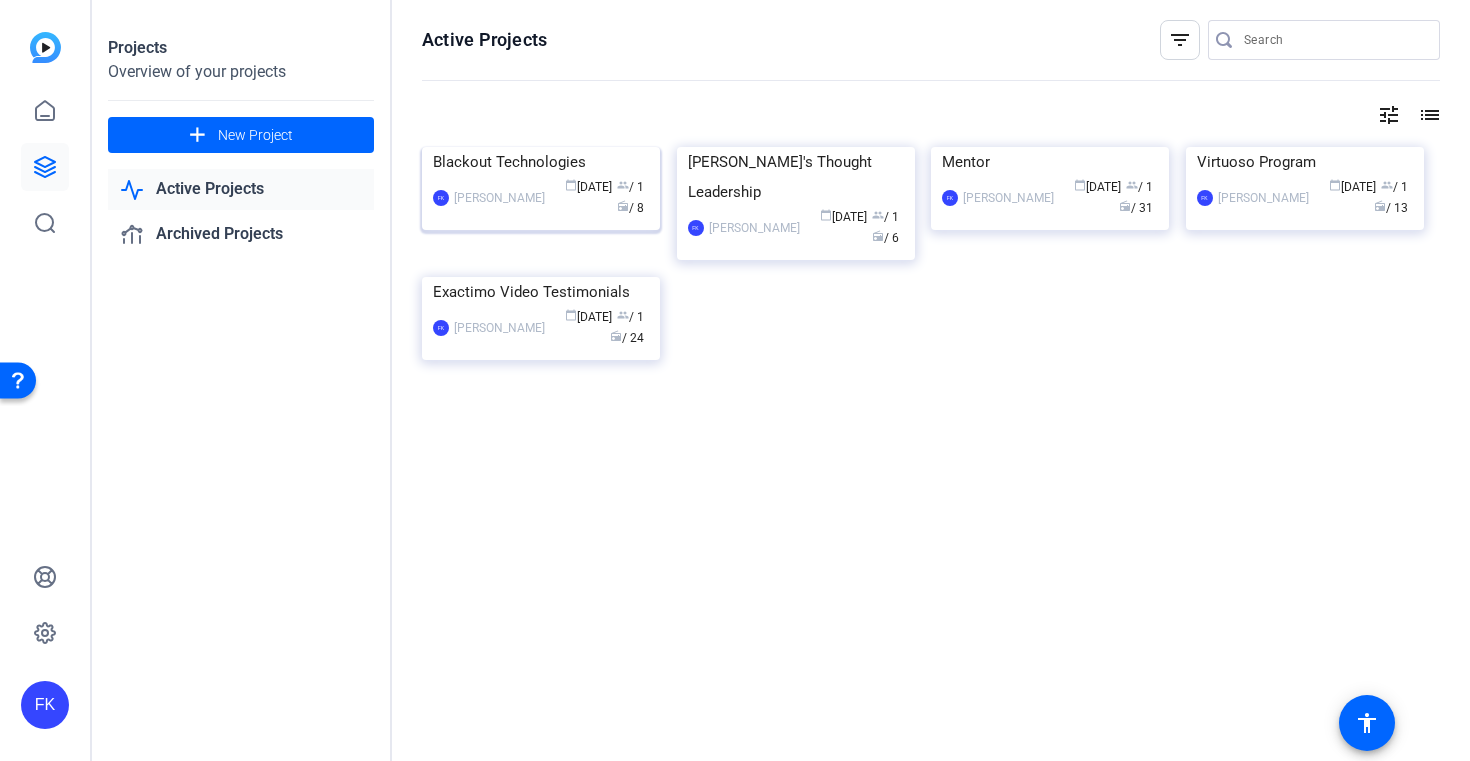 click on "Blackout Technologies" 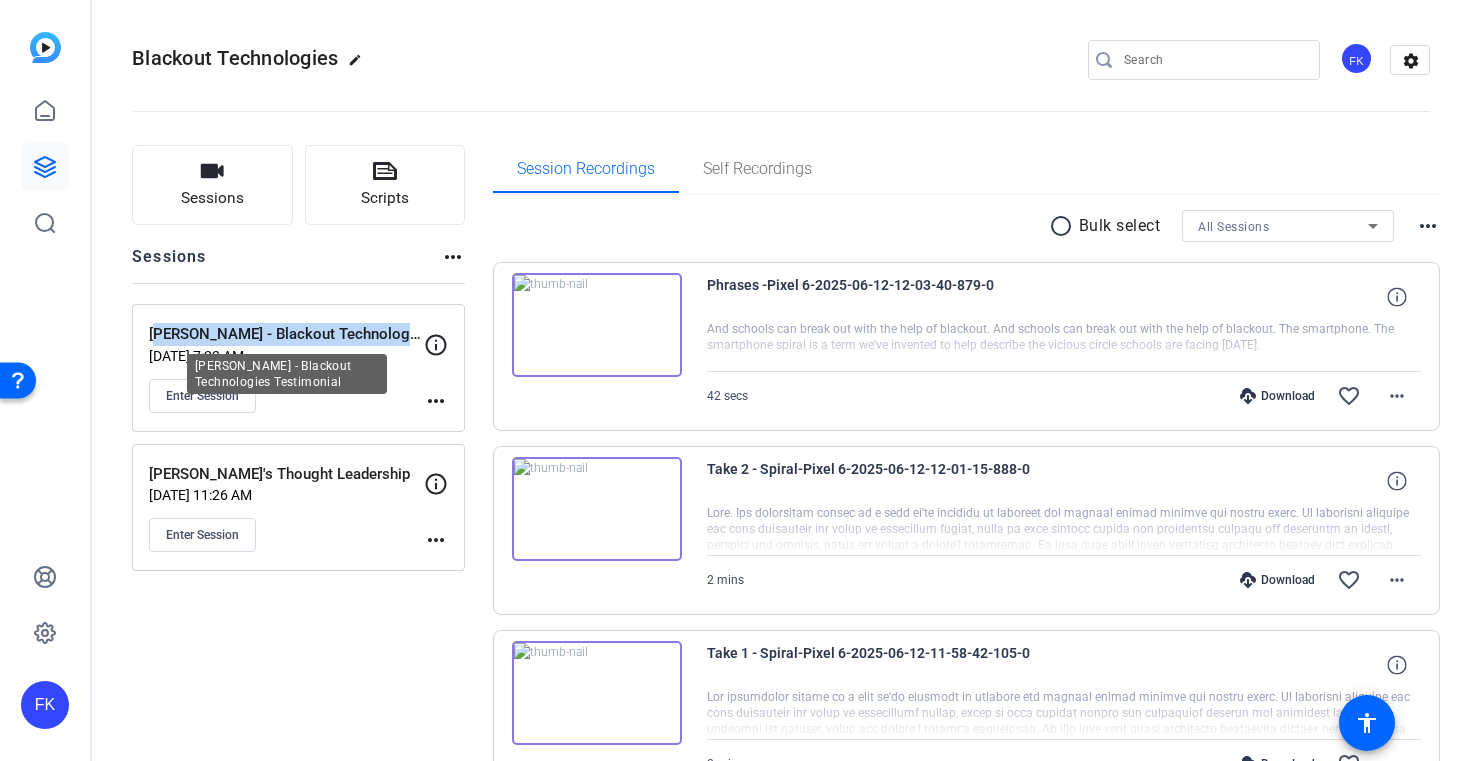 drag, startPoint x: 137, startPoint y: 313, endPoint x: 415, endPoint y: 329, distance: 278.46005 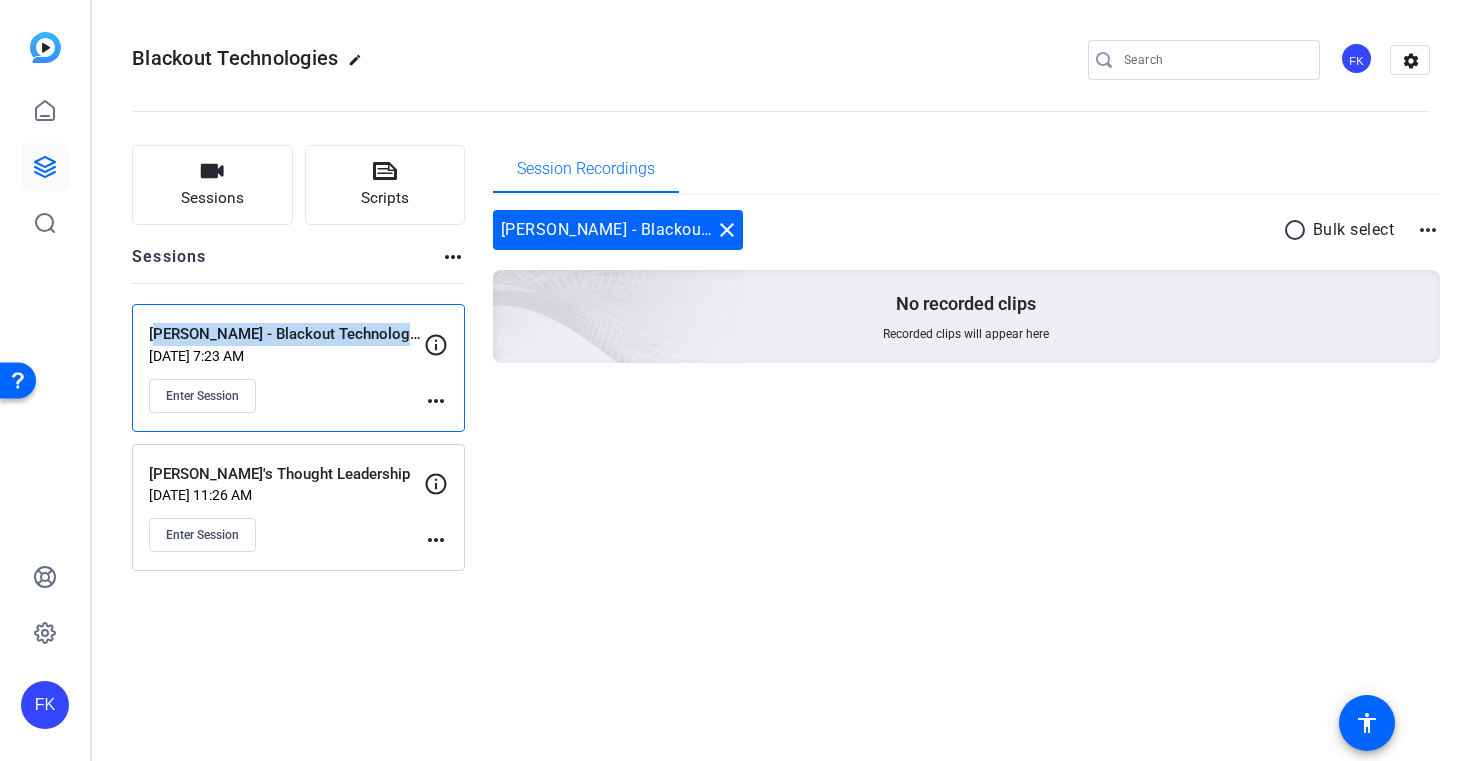 copy on "[PERSON_NAME] - Blackout Technologies Te" 